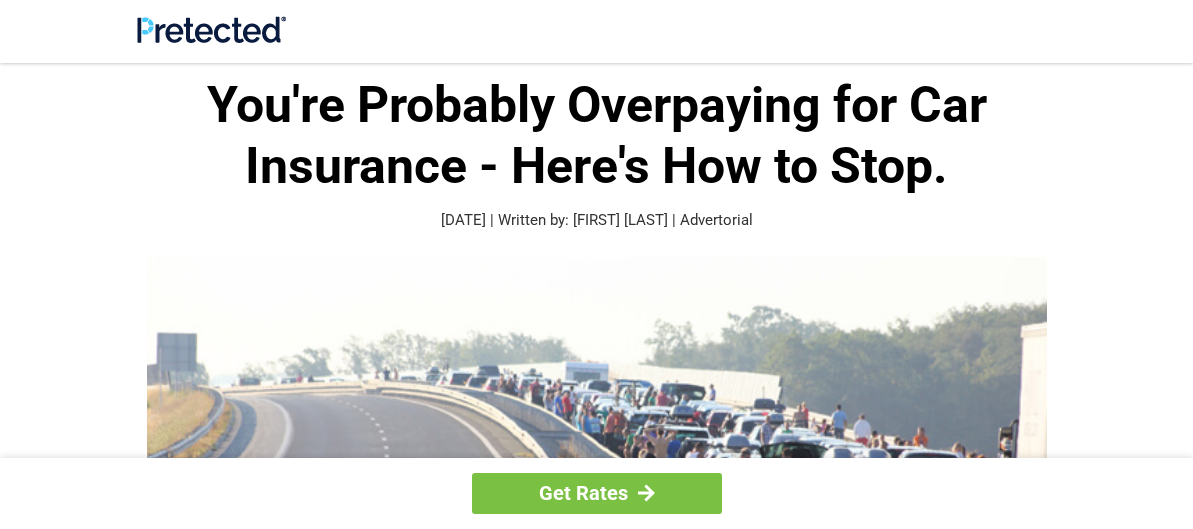 scroll, scrollTop: 0, scrollLeft: 0, axis: both 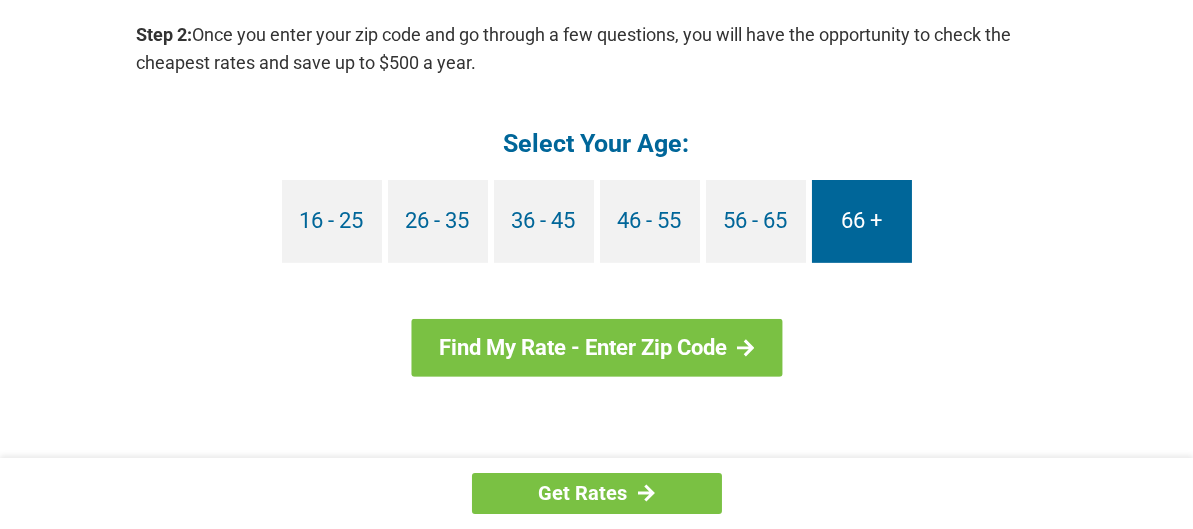 click on "66 +" at bounding box center [862, 221] 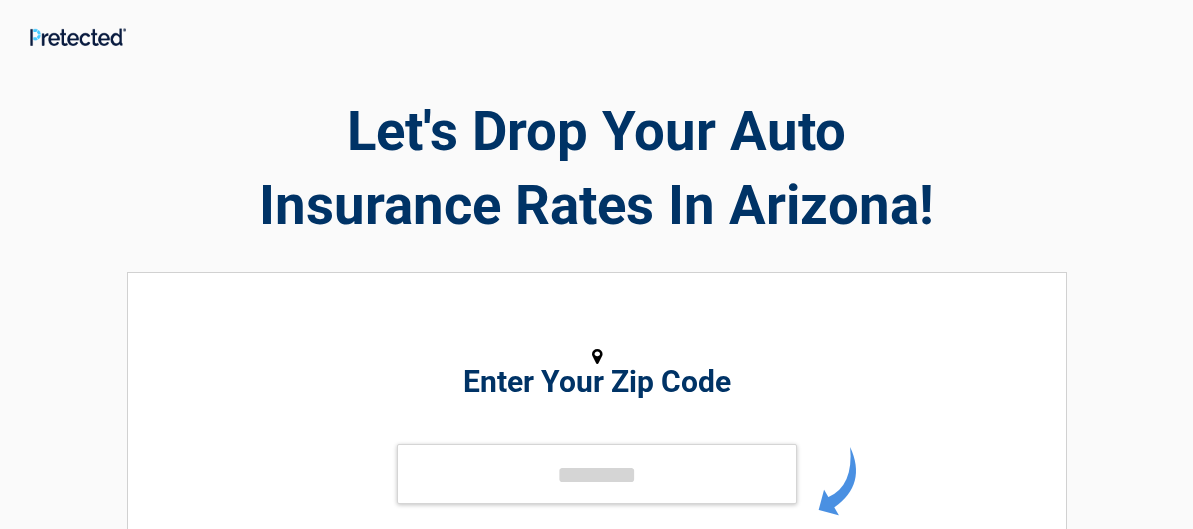 scroll, scrollTop: 0, scrollLeft: 0, axis: both 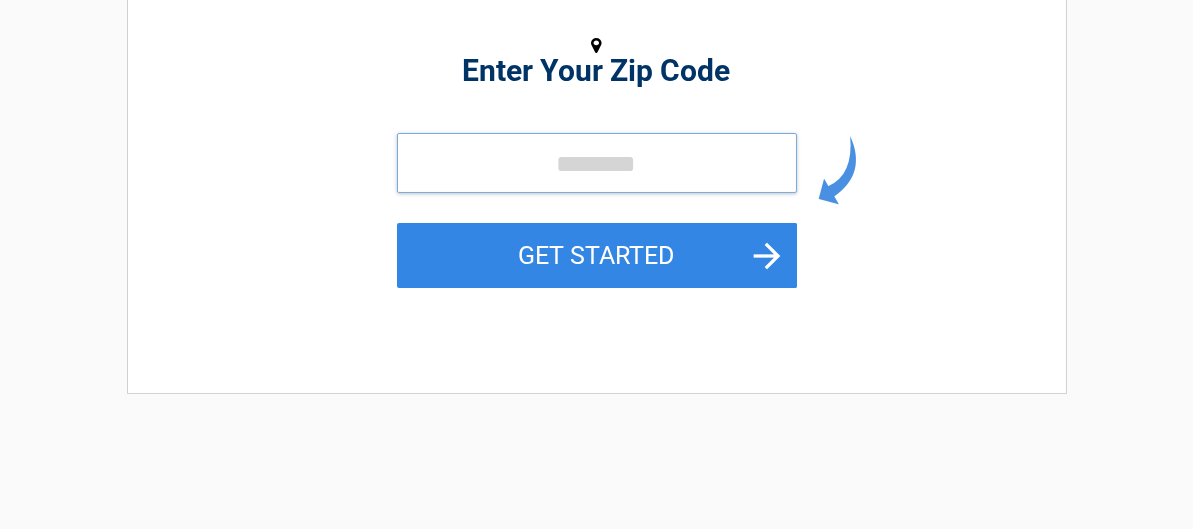 click at bounding box center [597, 163] 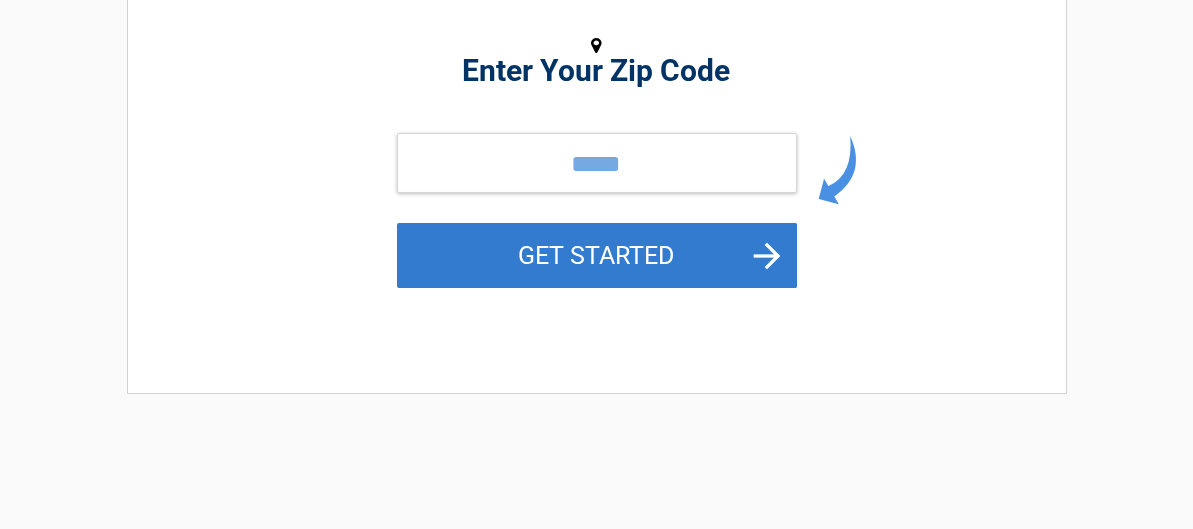 drag, startPoint x: 558, startPoint y: 280, endPoint x: 561, endPoint y: 270, distance: 10.440307 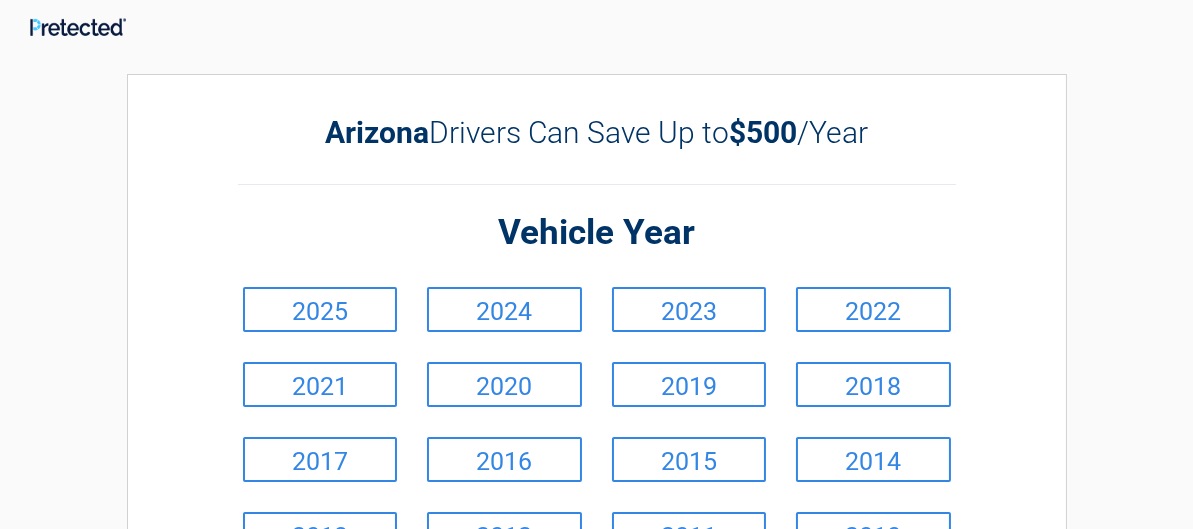 scroll, scrollTop: 0, scrollLeft: 0, axis: both 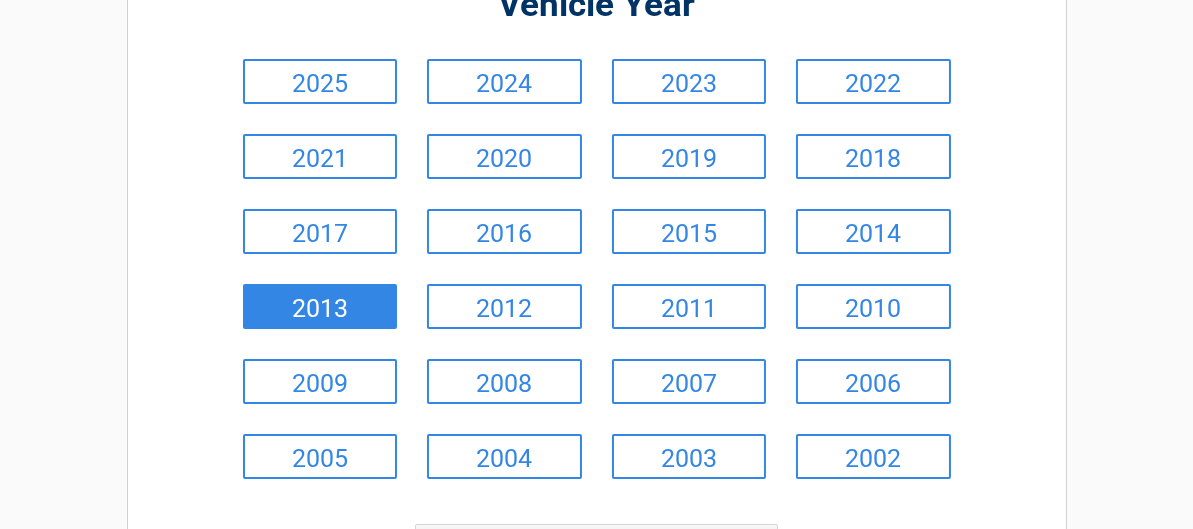 click on "2013" at bounding box center (320, 306) 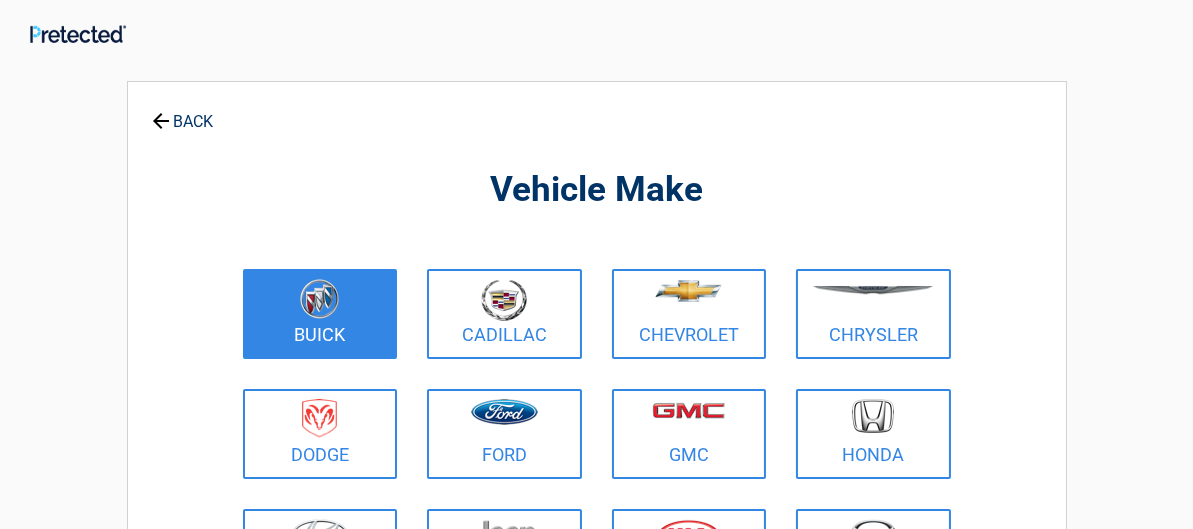 scroll, scrollTop: 0, scrollLeft: 0, axis: both 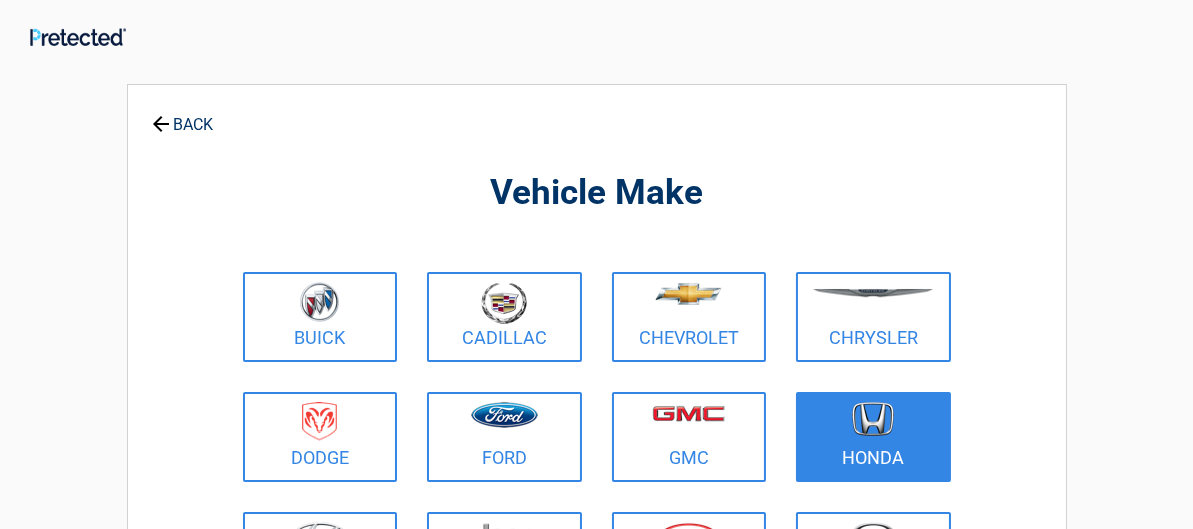 click at bounding box center (873, 424) 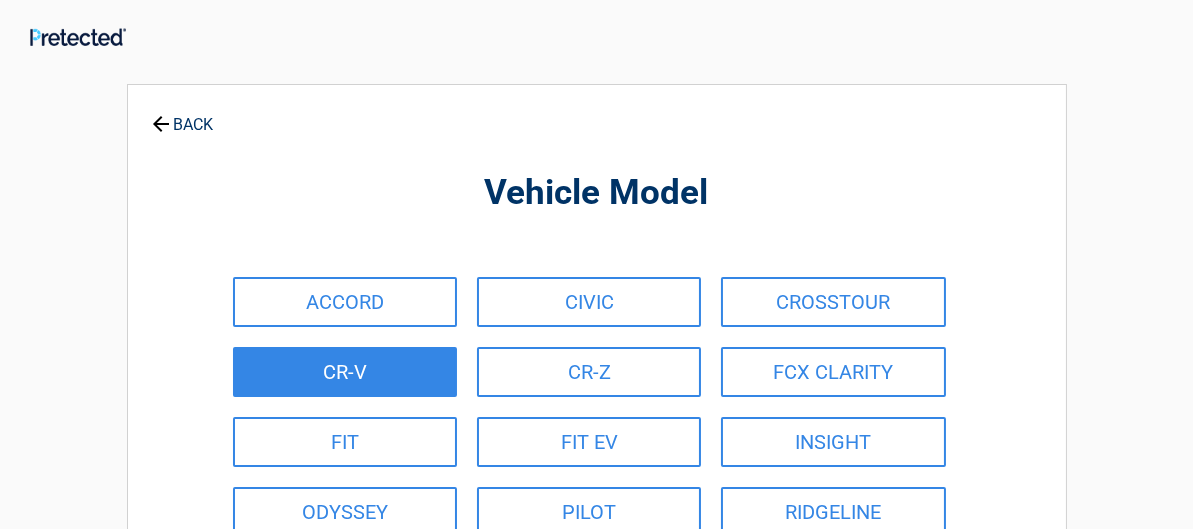 click on "CR-V" at bounding box center [345, 372] 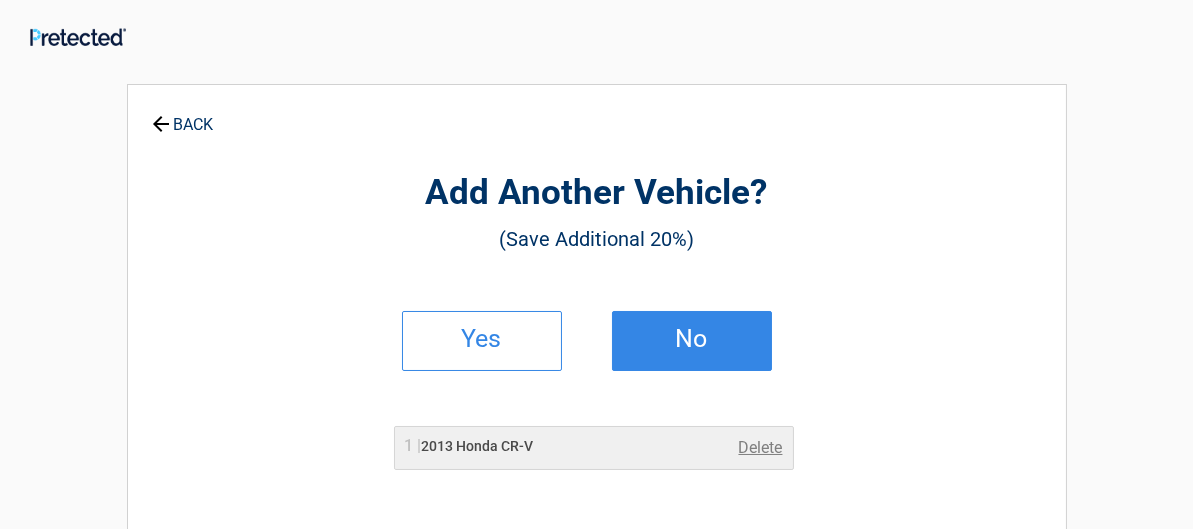 click on "No" at bounding box center (692, 341) 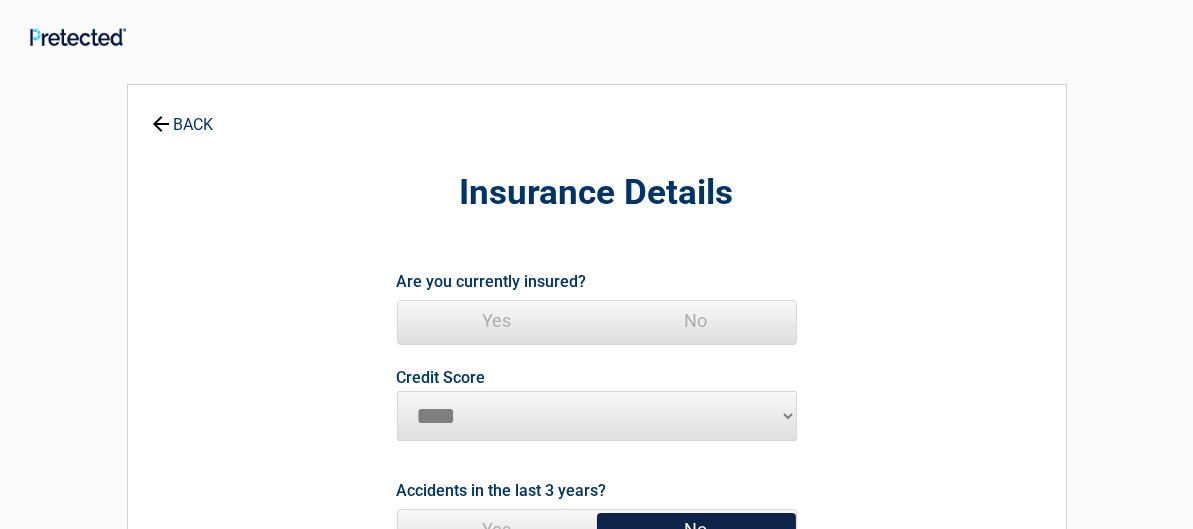 click on "Yes" at bounding box center (497, 321) 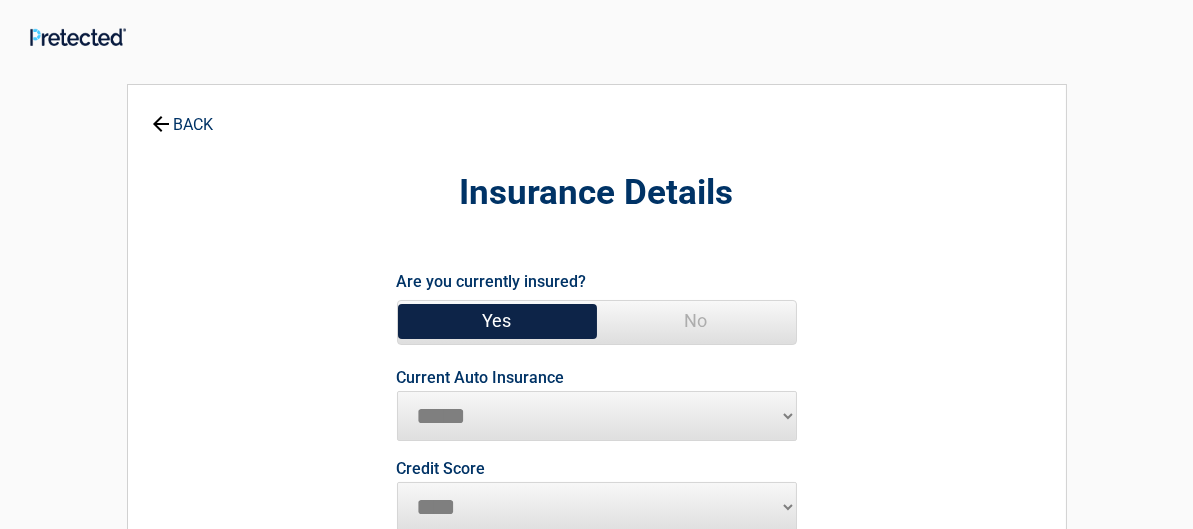 click on "Yes" at bounding box center (497, 321) 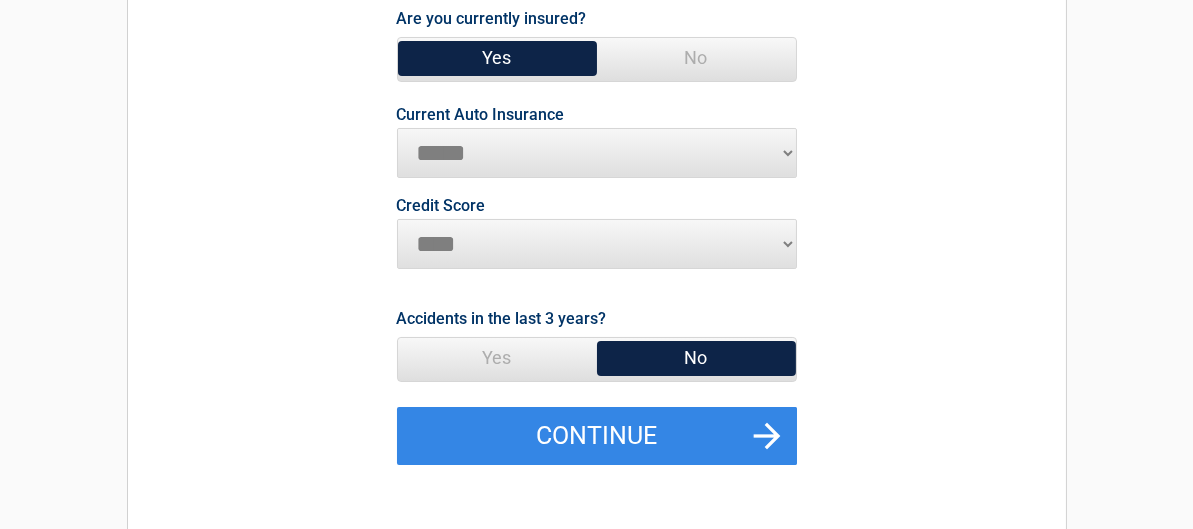 scroll, scrollTop: 285, scrollLeft: 0, axis: vertical 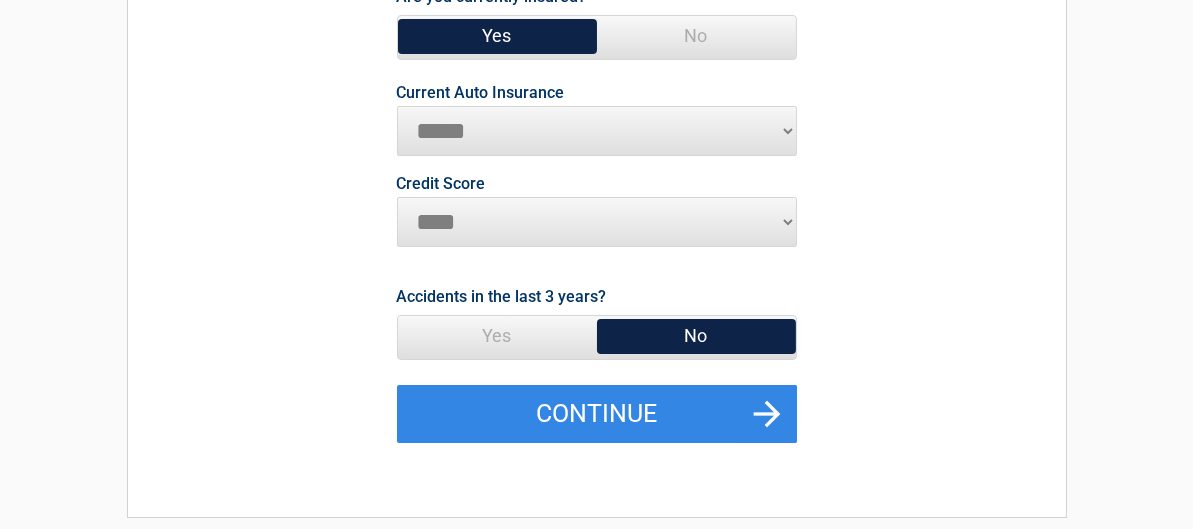 click on "**********" at bounding box center (597, 131) 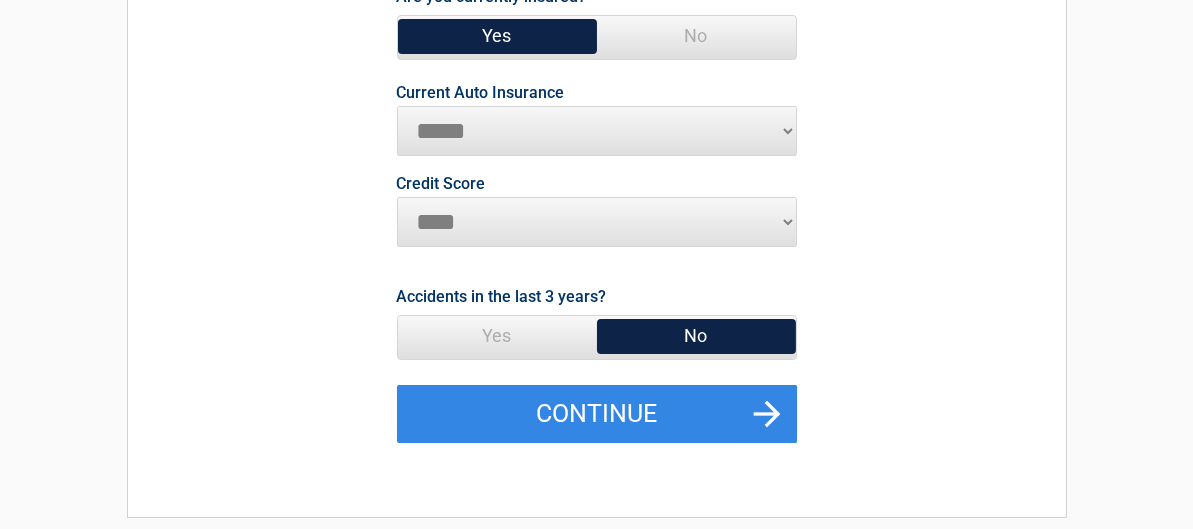 select on "********" 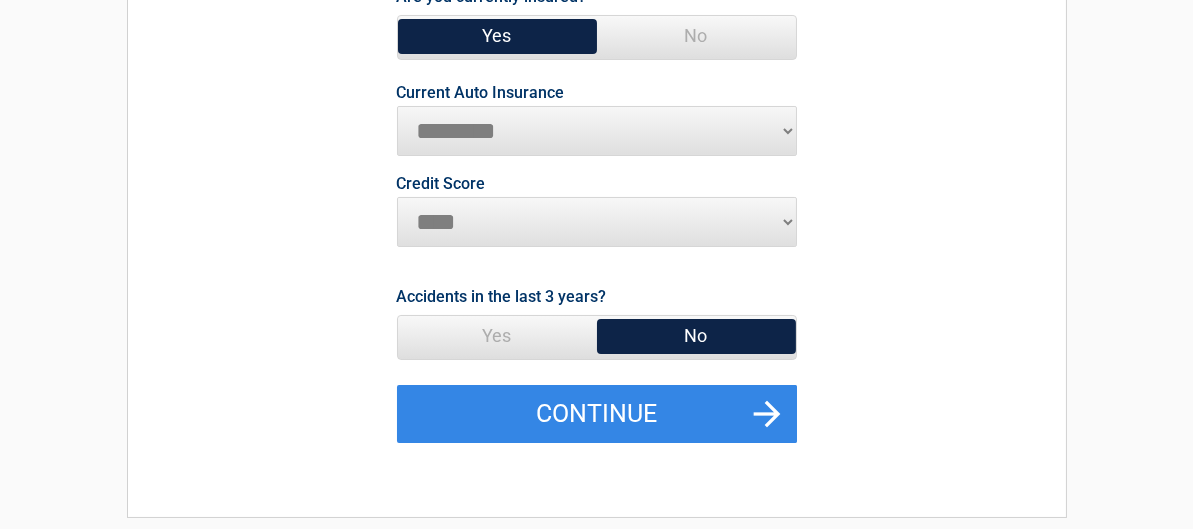 click on "**********" at bounding box center (597, 131) 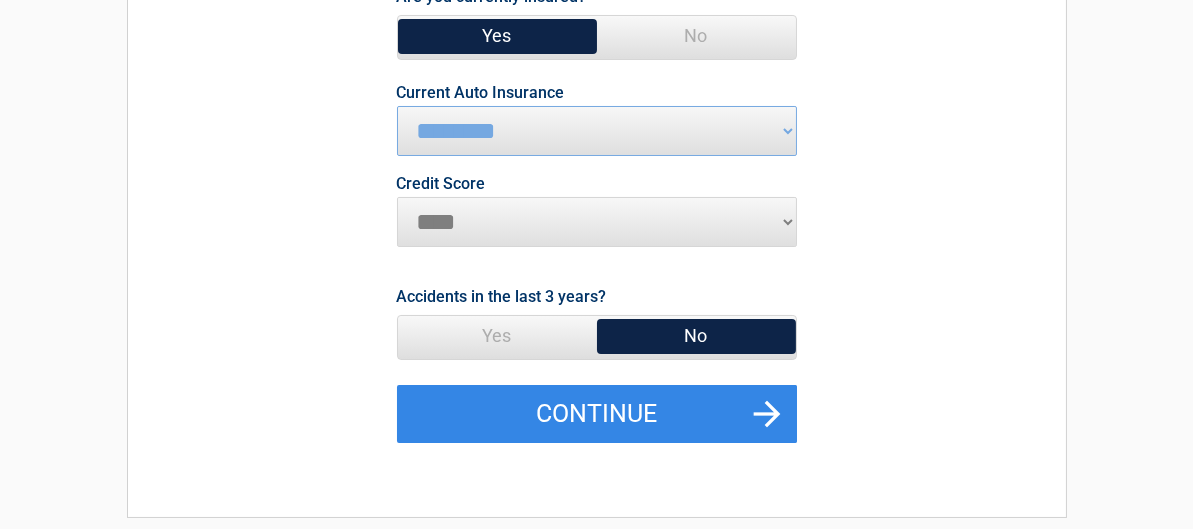 click on "*********
****
*******
****" at bounding box center [597, 222] 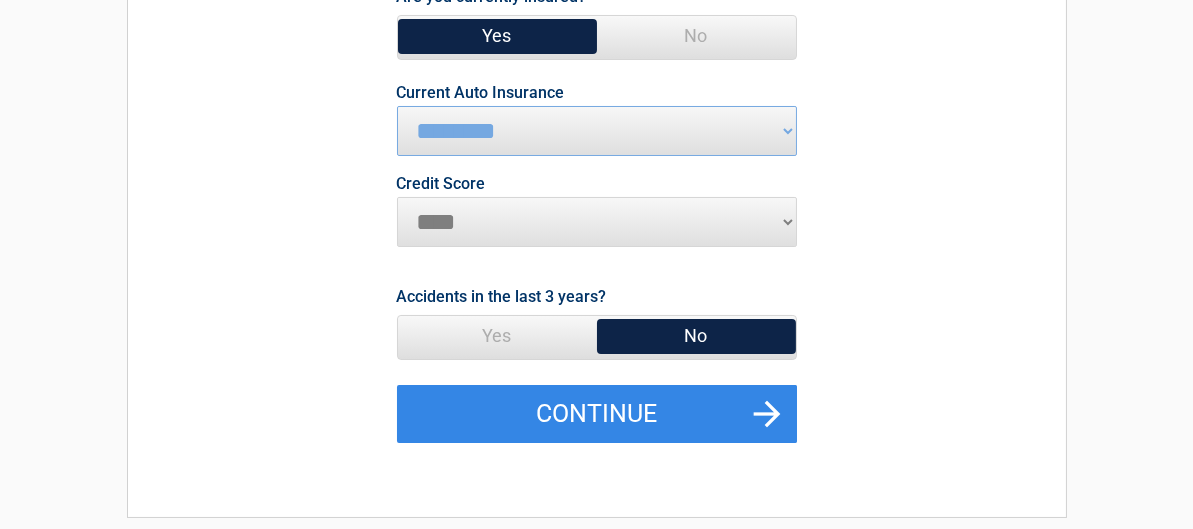 select on "*********" 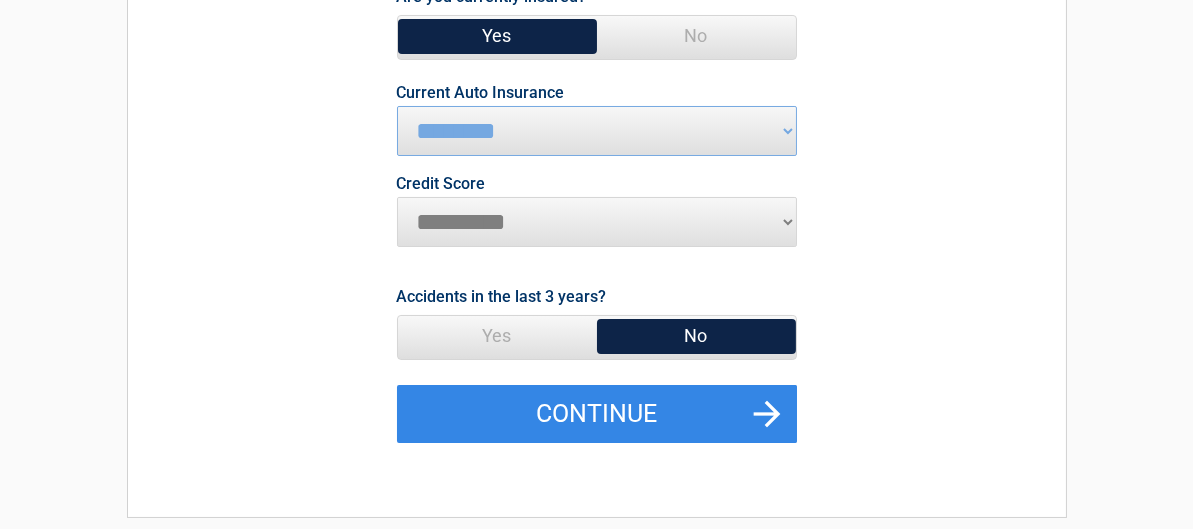 click on "*********
****
*******
****" at bounding box center [597, 222] 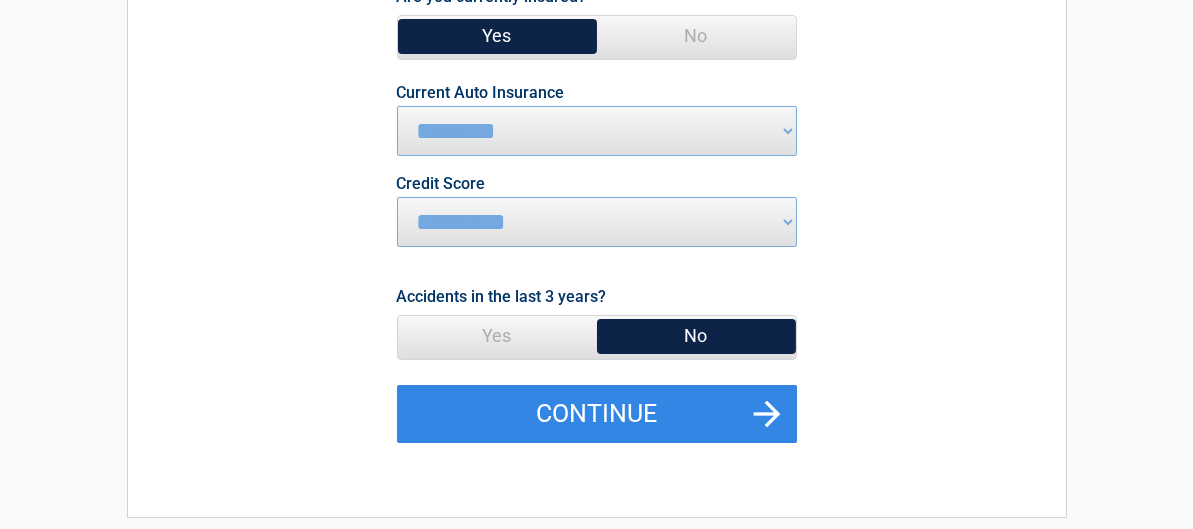 click on "No" at bounding box center (696, 336) 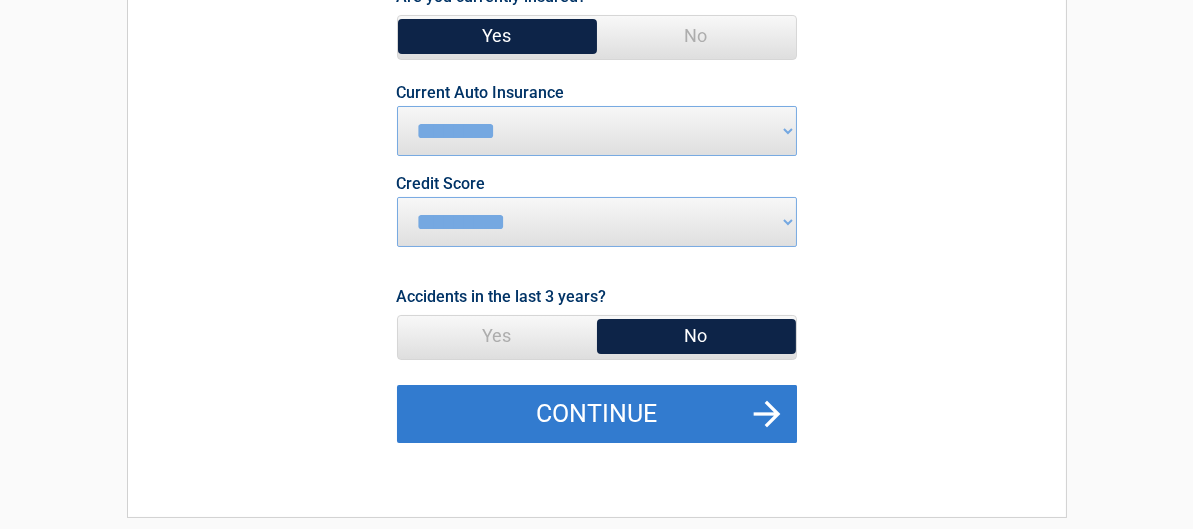 click on "Continue" at bounding box center [597, 414] 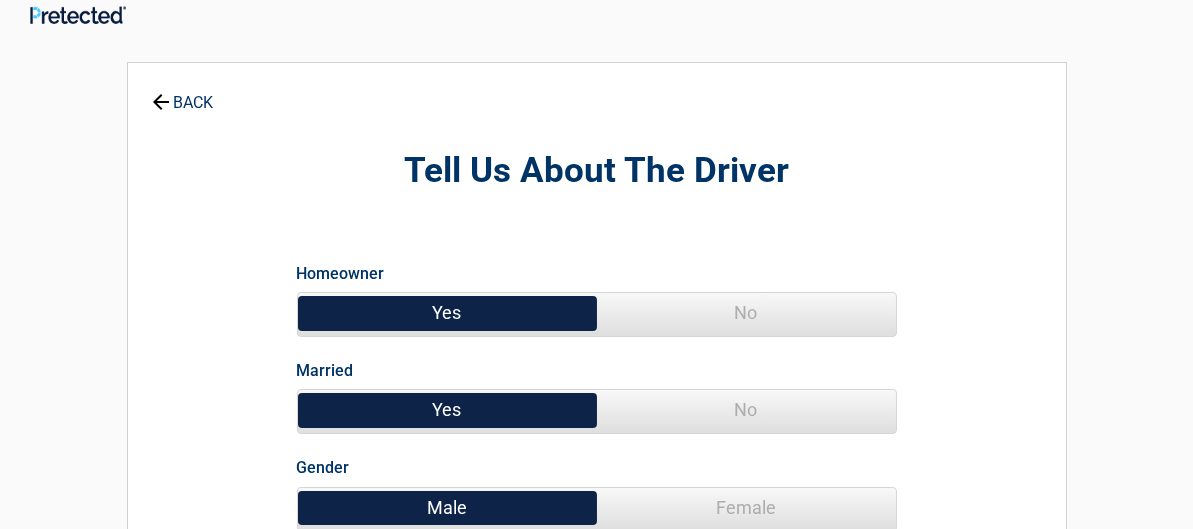 scroll, scrollTop: 23, scrollLeft: 0, axis: vertical 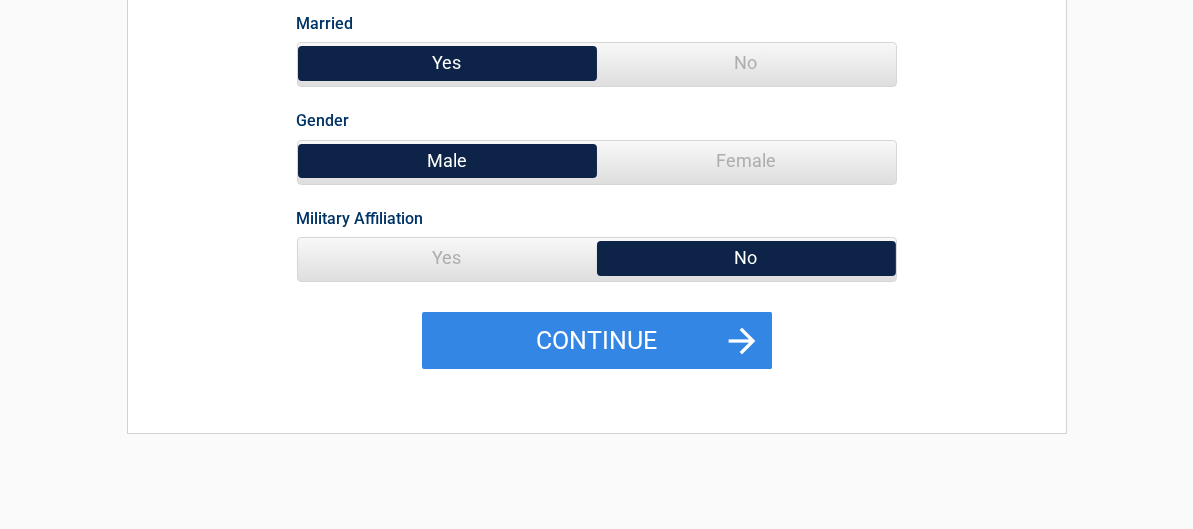 click on "Male" at bounding box center [447, 161] 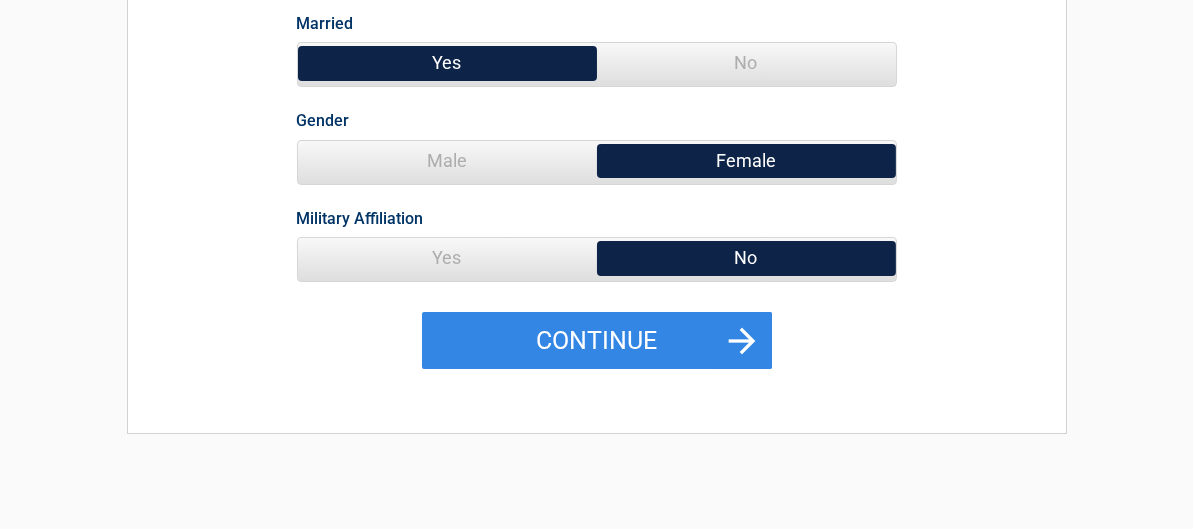 click on "No" at bounding box center [746, 258] 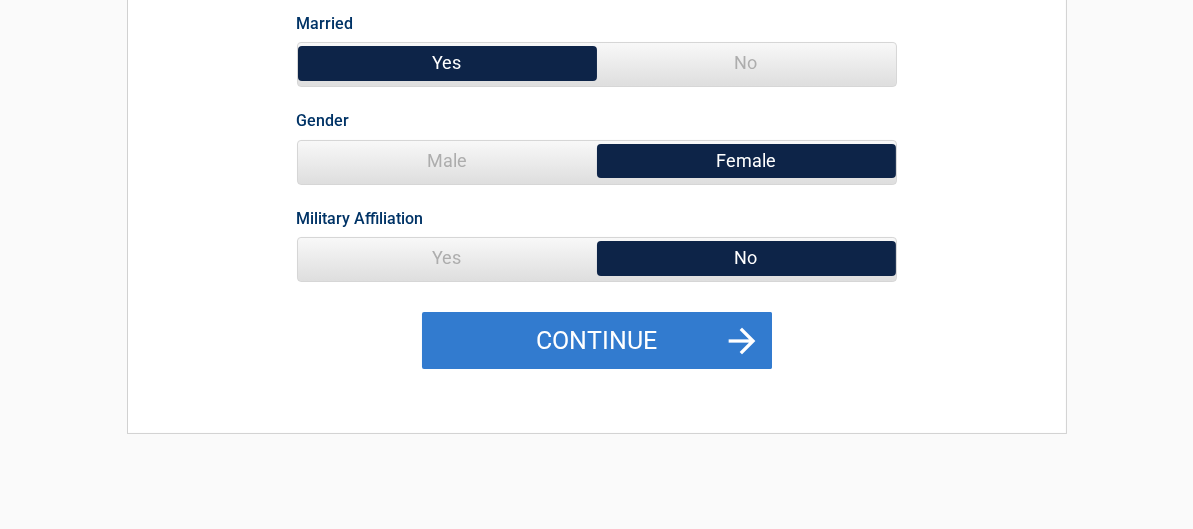 click on "Continue" at bounding box center [597, 341] 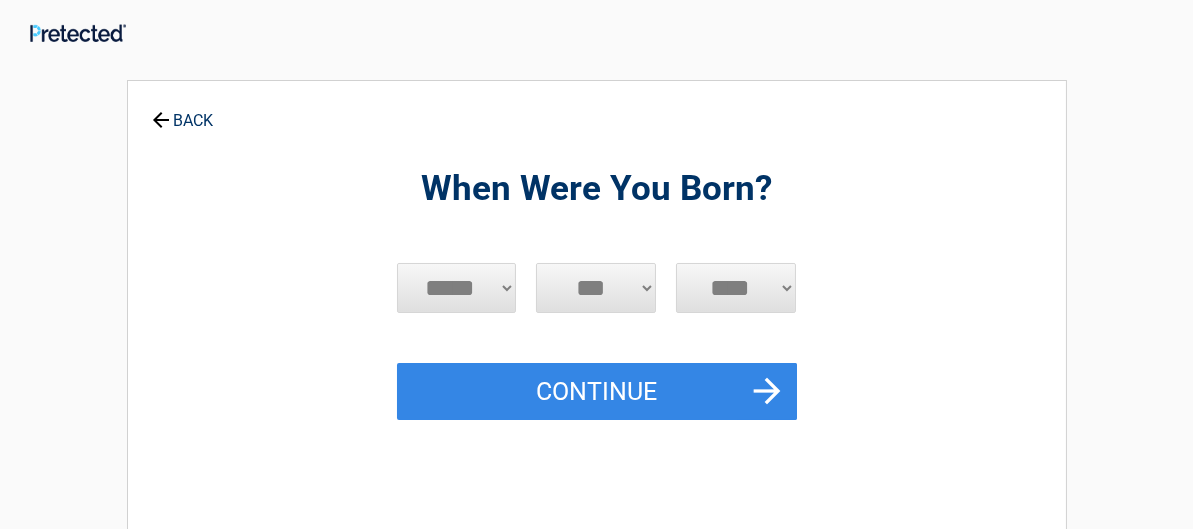 scroll, scrollTop: 0, scrollLeft: 0, axis: both 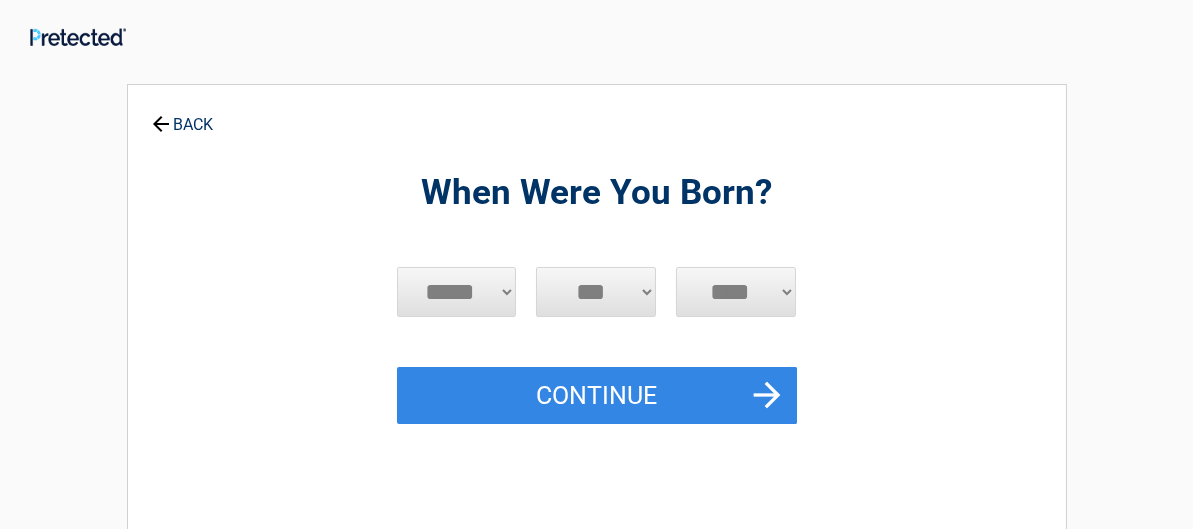 click on "*****
***
***
***
***
***
***
***
***
***
***
***
***" at bounding box center [457, 292] 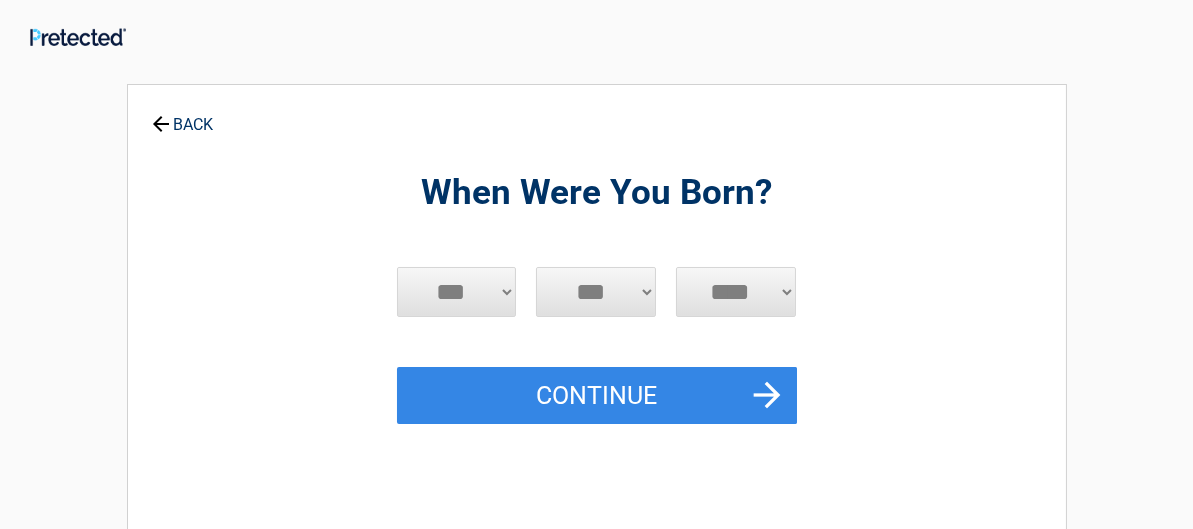 click on "*****
***
***
***
***
***
***
***
***
***
***
***
***" at bounding box center (457, 292) 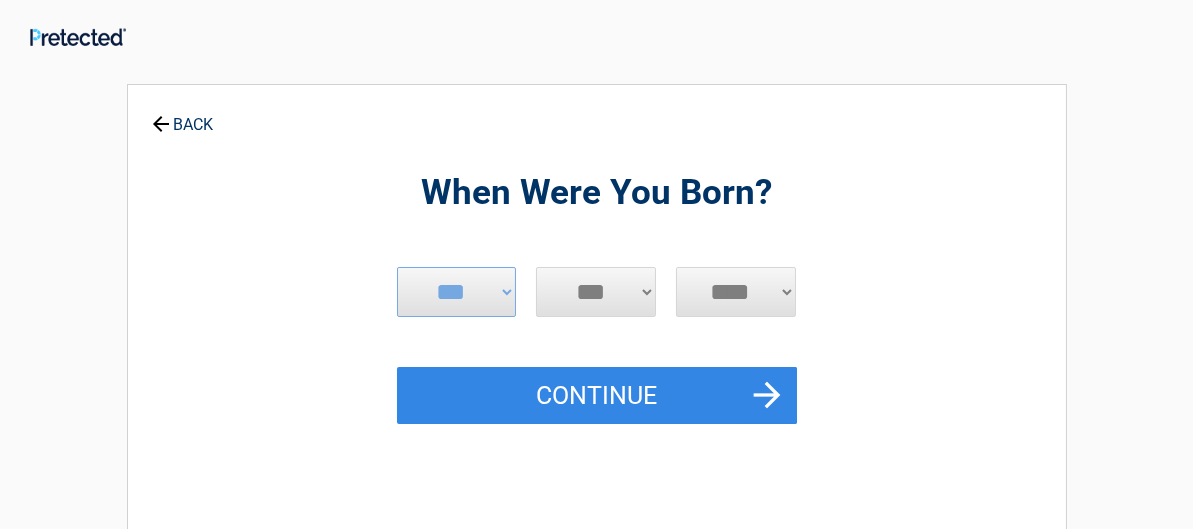 click on "*** * * * * * * * * * ** ** ** ** ** ** ** ** ** ** ** ** ** ** ** ** ** ** ** ** **" at bounding box center [596, 292] 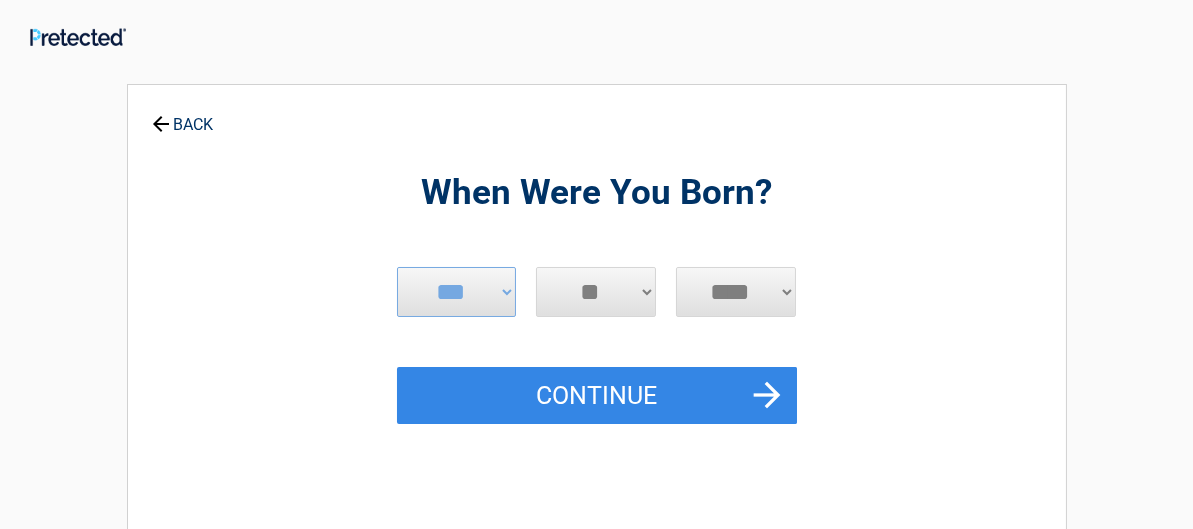 click on "*** * * * * * * * * * ** ** ** ** ** ** ** ** ** ** ** ** ** ** ** ** ** ** ** ** **" at bounding box center [596, 292] 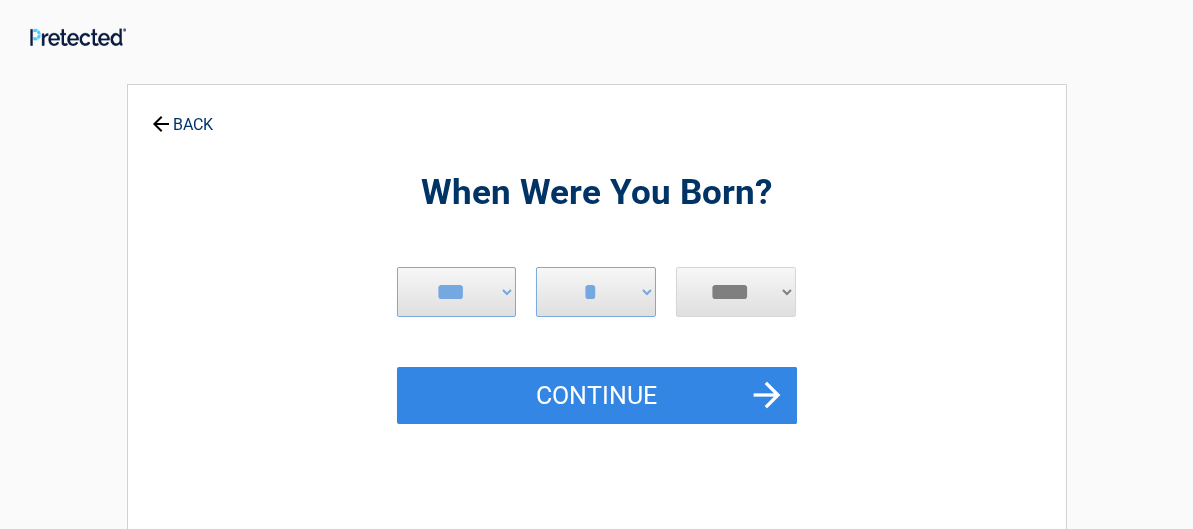 click on "****
****
****
****
****
****
****
****
****
****
****
****
****
****
****
****
****
****
****
****
****
****
****
****
****
****
****
****
****
****
****
****
****
****
****
****
****
****
****
****
****
****
****
****
****
****
****
****
****
****
****
****
****
****
****
****
****
****
****
****
****
****
****
****" at bounding box center (736, 292) 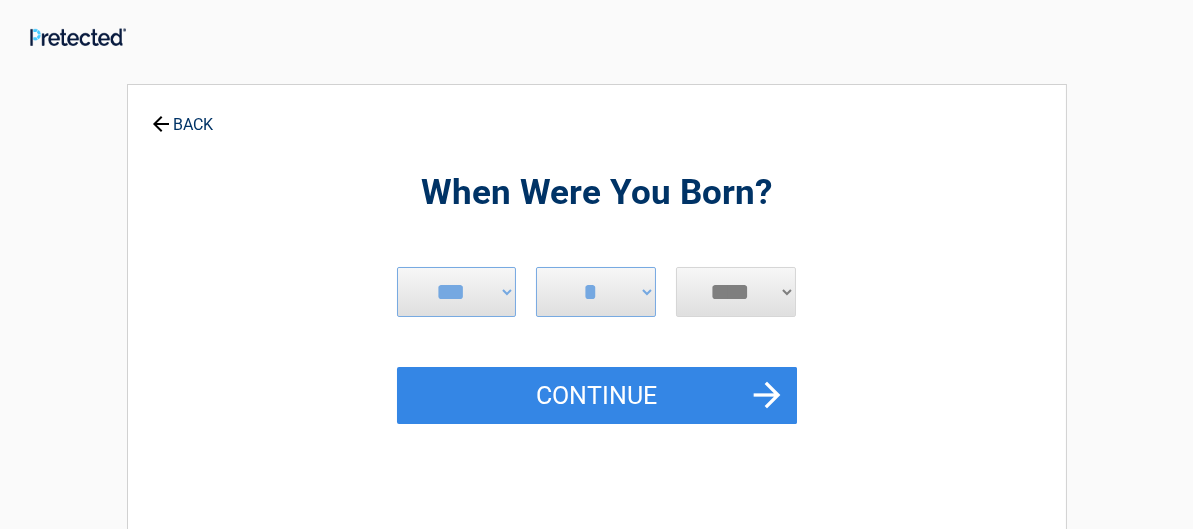 select on "****" 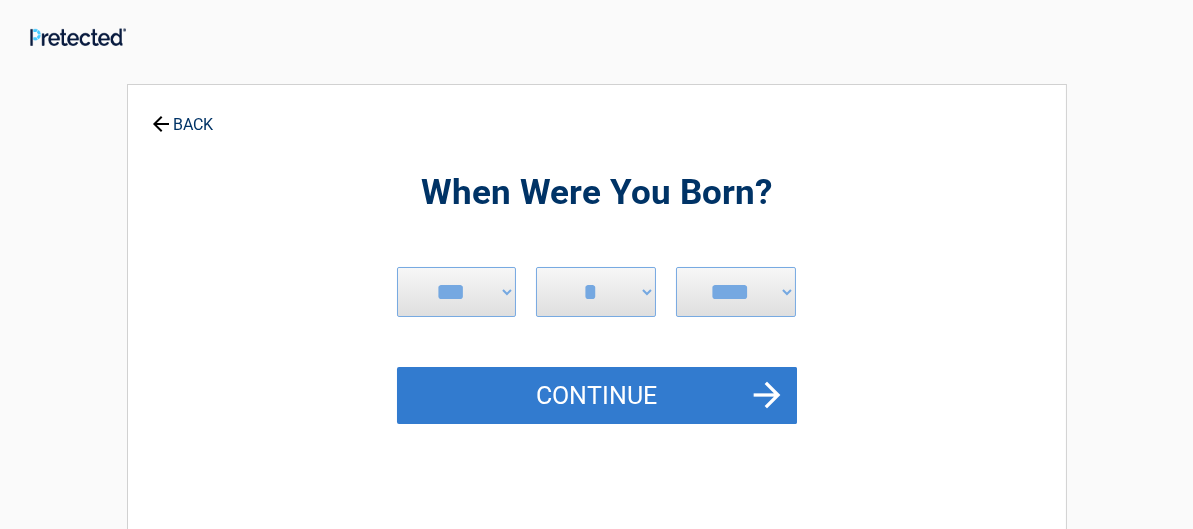 click on "Continue" at bounding box center (597, 396) 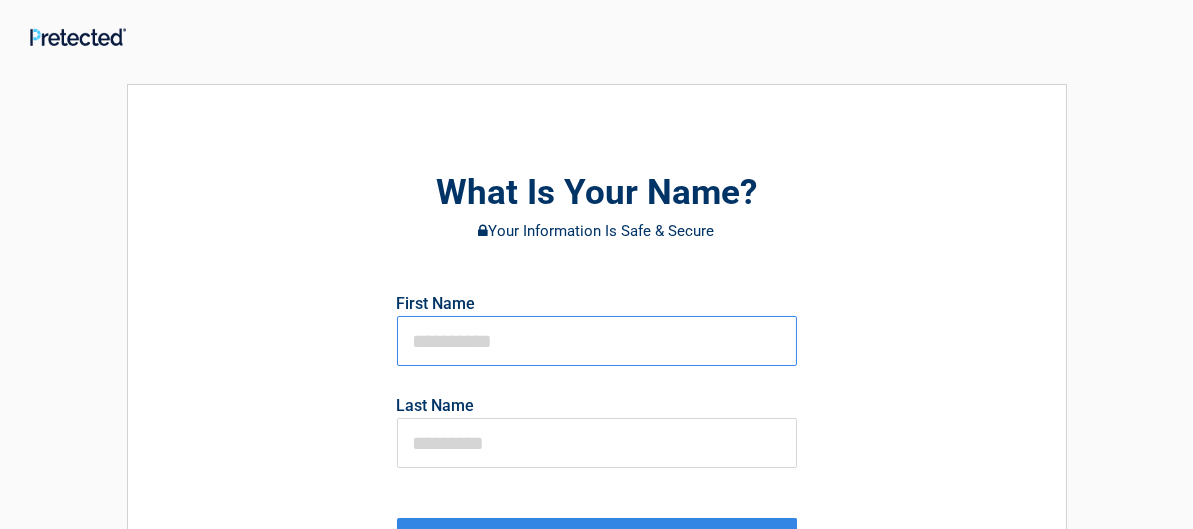 click at bounding box center (597, 341) 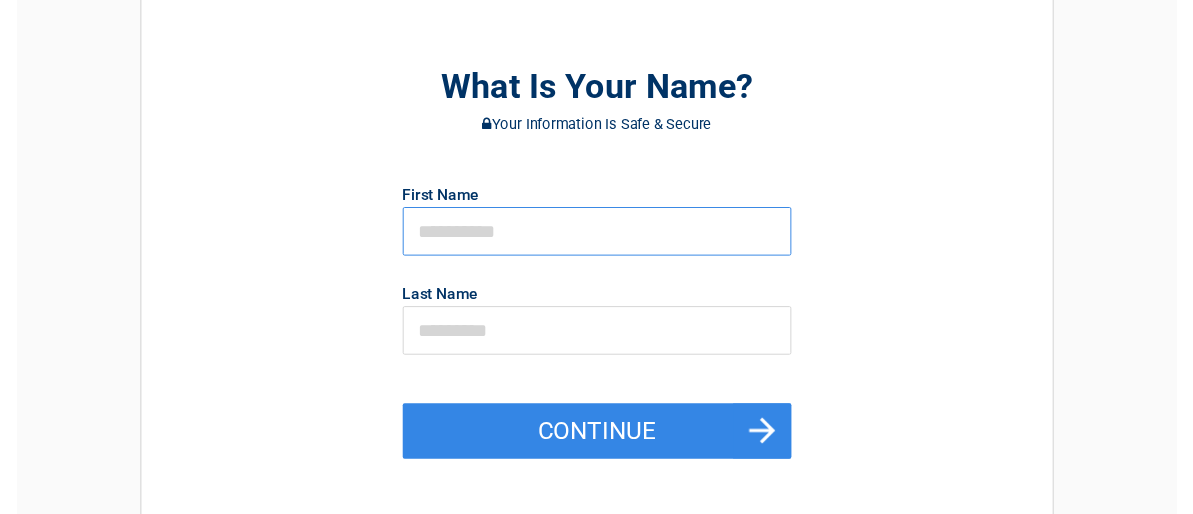 scroll, scrollTop: 116, scrollLeft: 0, axis: vertical 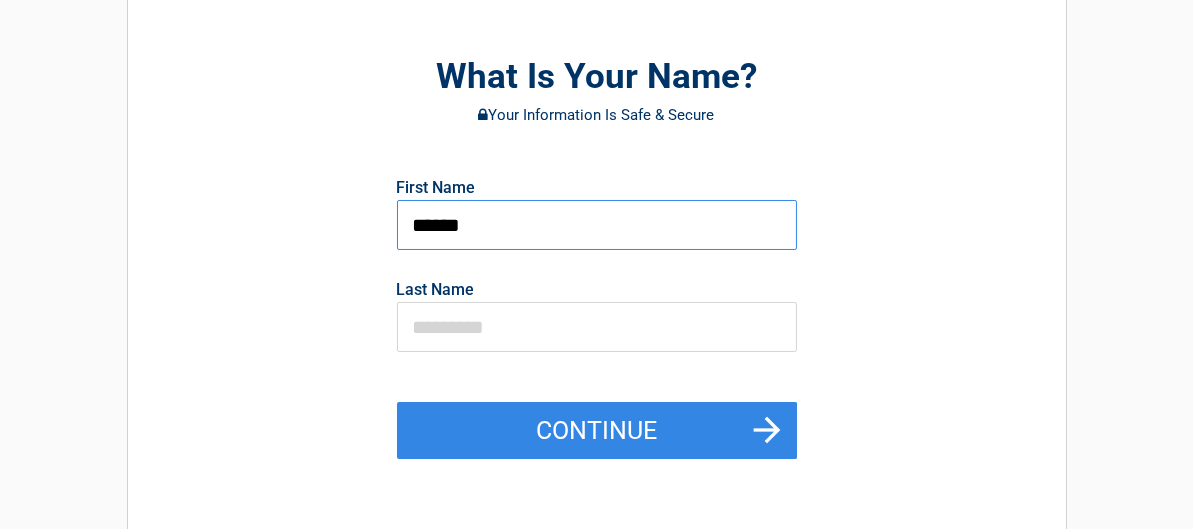 type on "******" 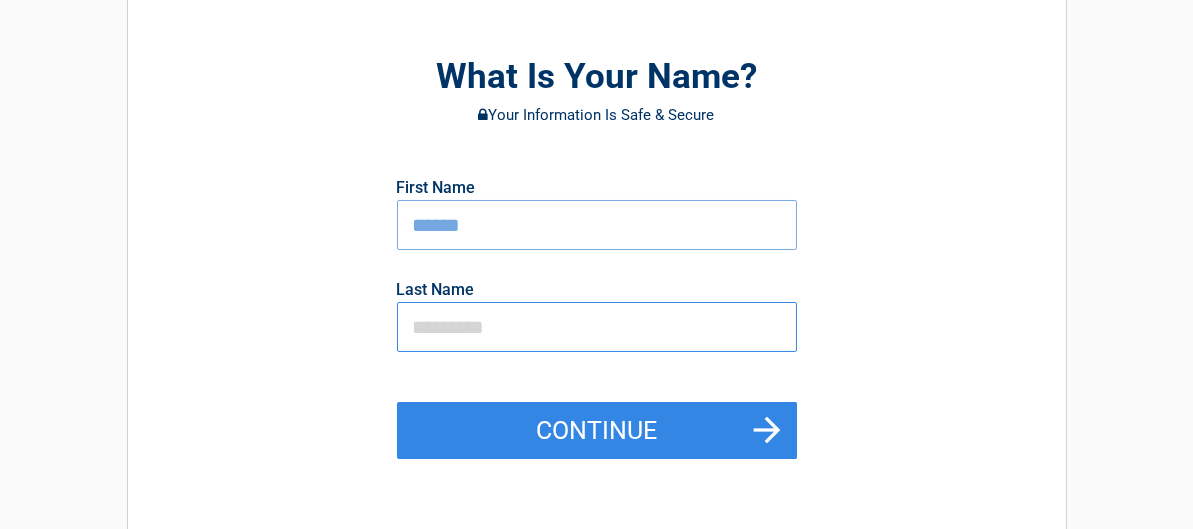 click at bounding box center [597, 327] 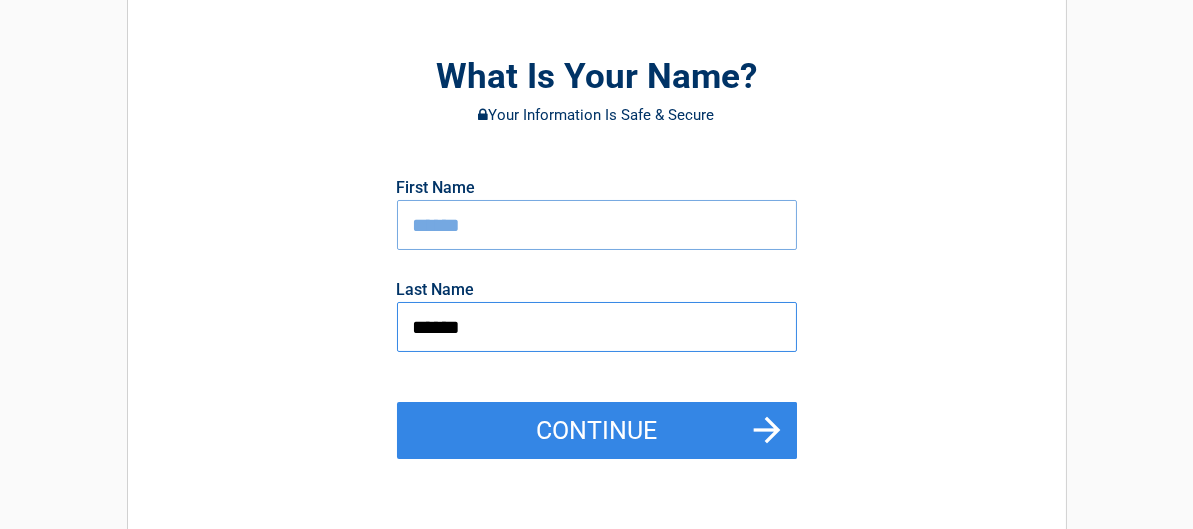 type on "******" 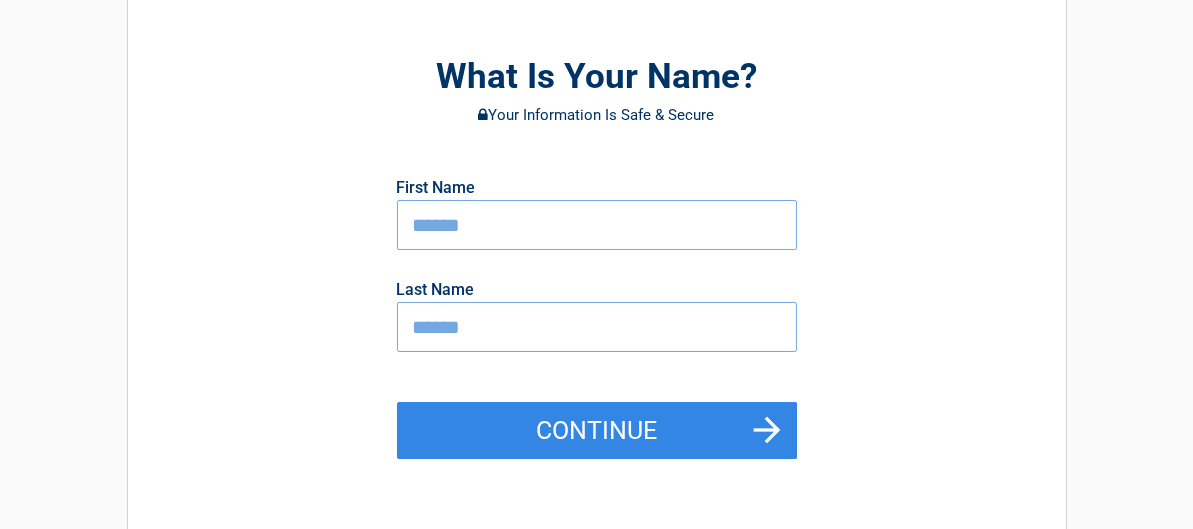 click on "**********" at bounding box center (596, 434) 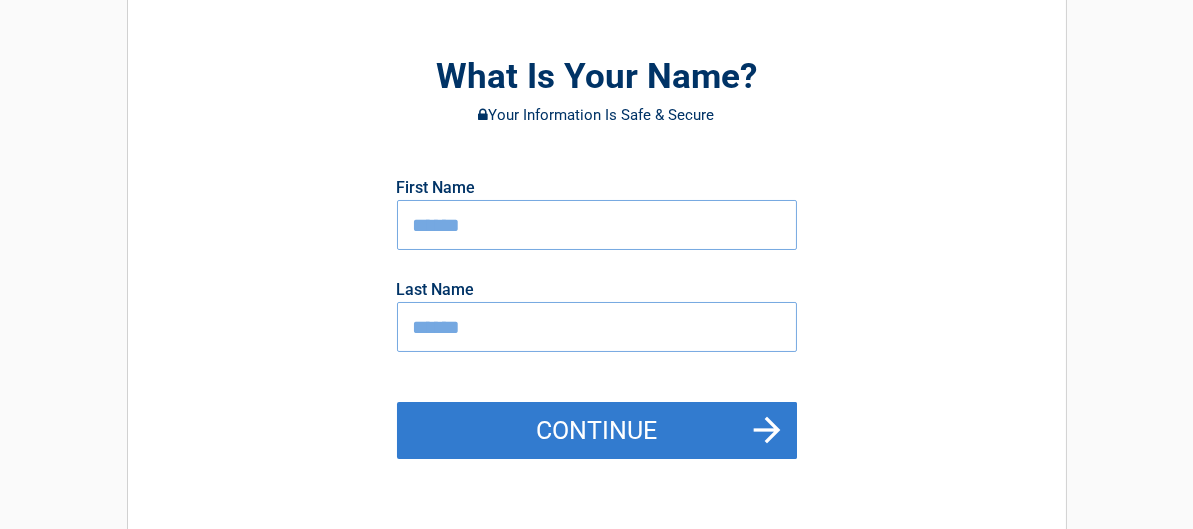 click on "Continue" at bounding box center [597, 431] 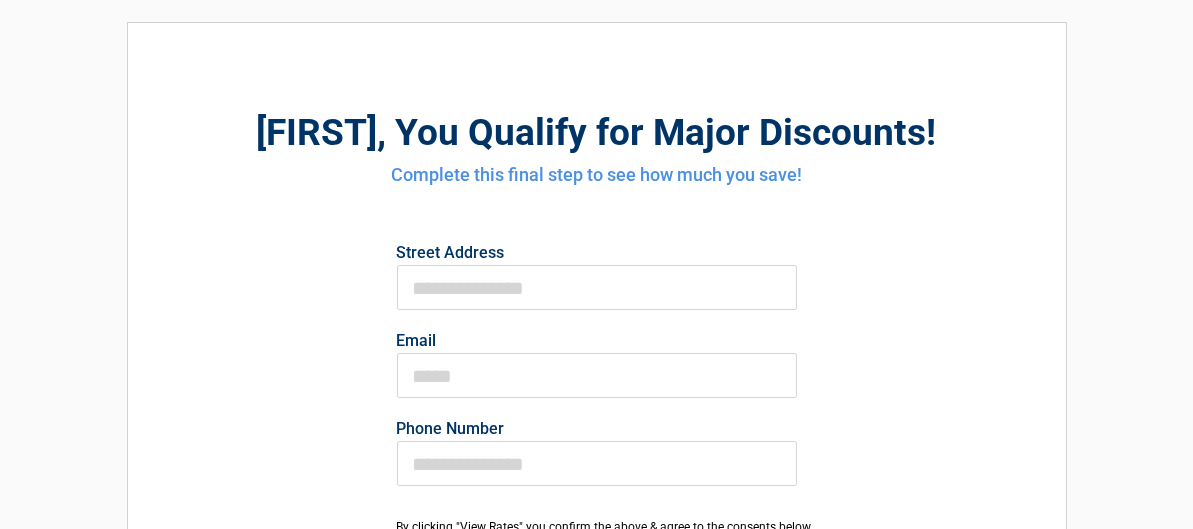 scroll, scrollTop: 64, scrollLeft: 0, axis: vertical 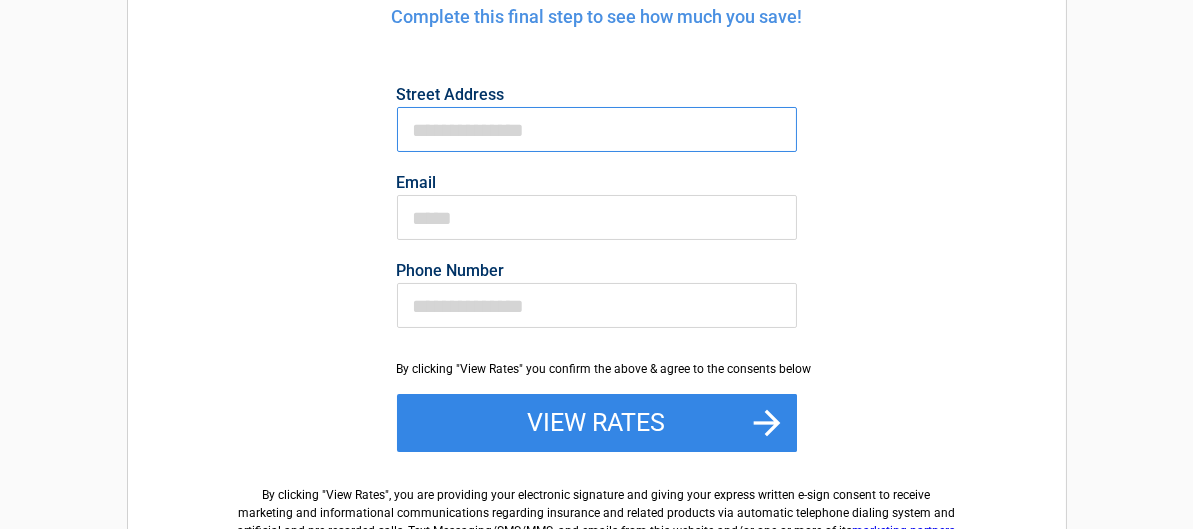 click on "First Name" at bounding box center (597, 129) 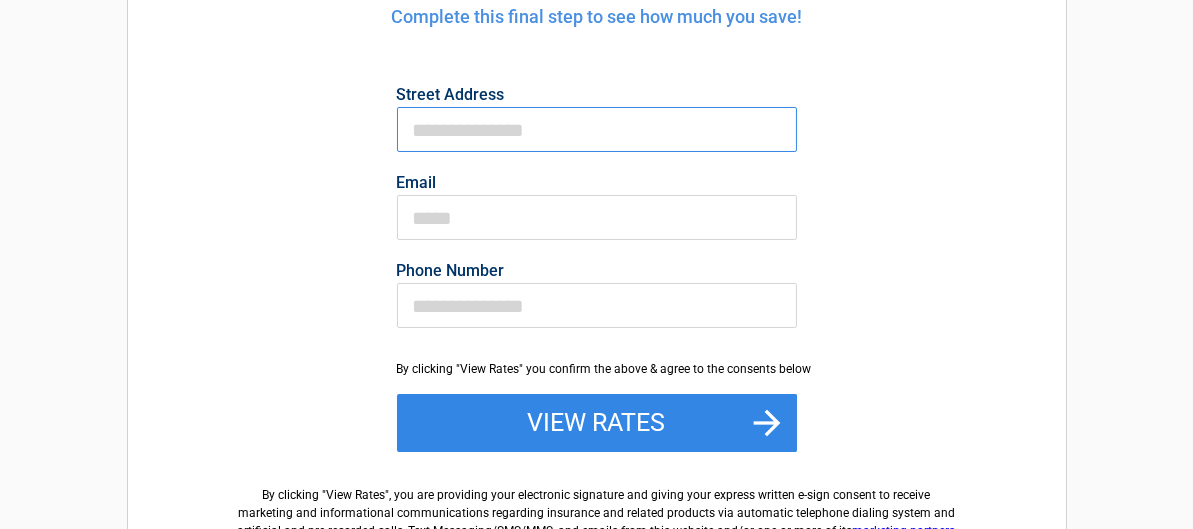 type on "**********" 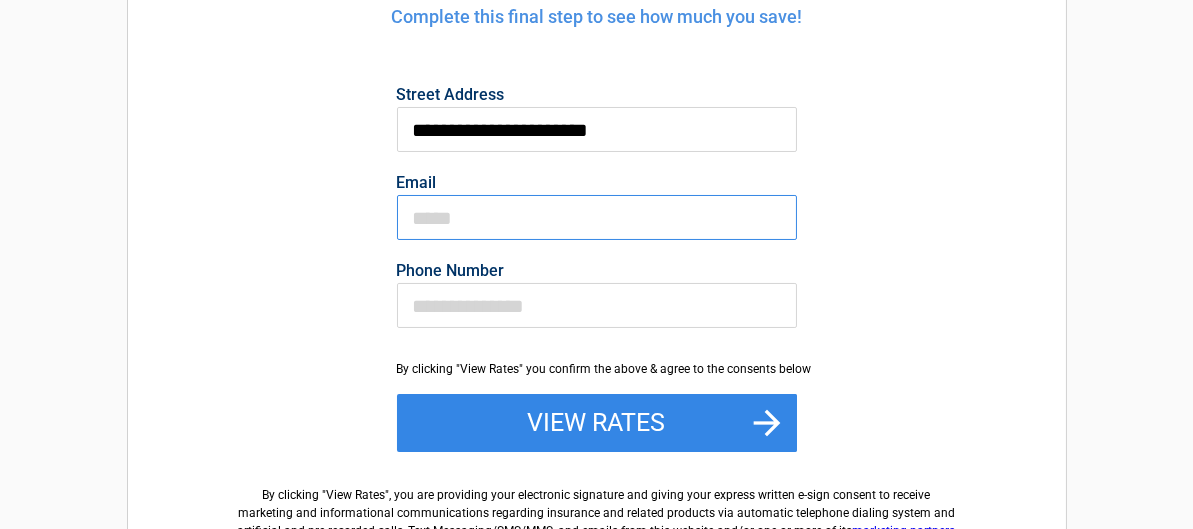 type on "**********" 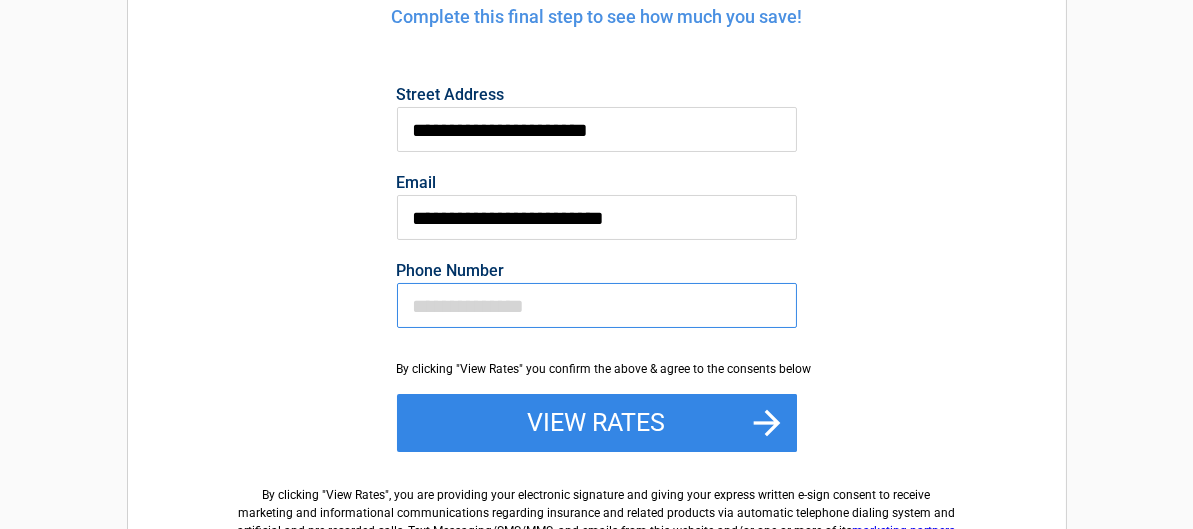 type on "**********" 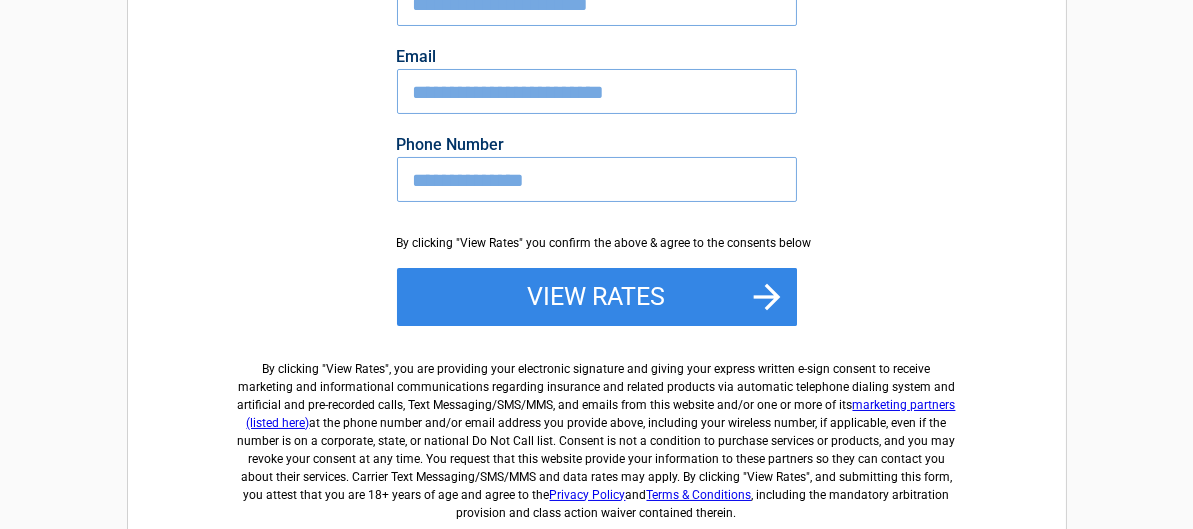 scroll, scrollTop: 348, scrollLeft: 0, axis: vertical 